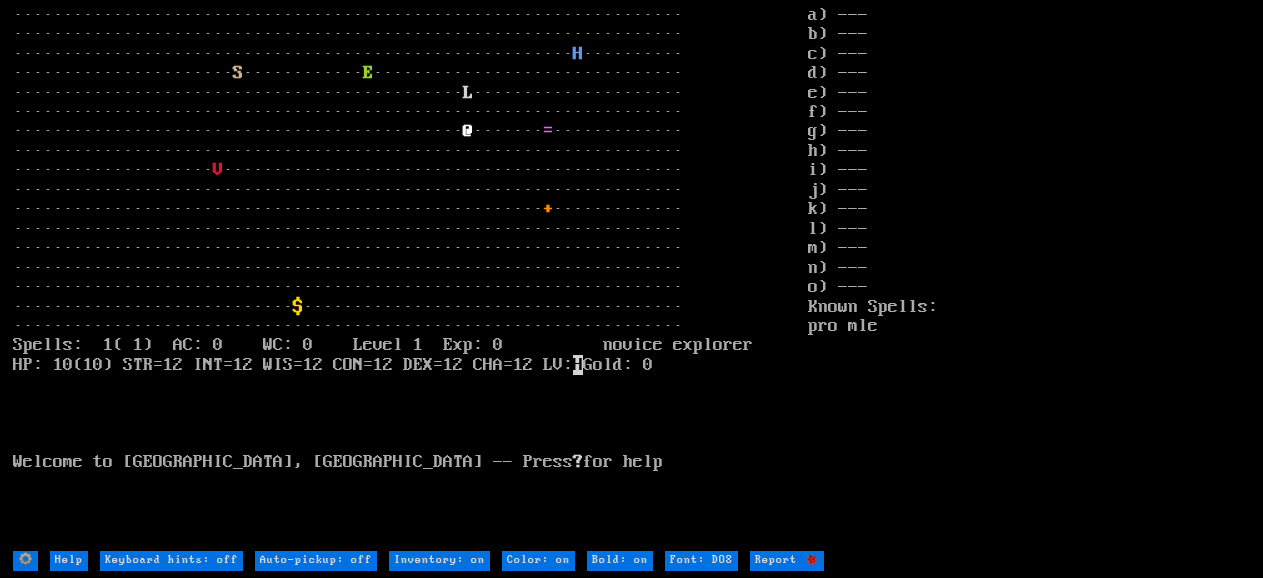 scroll, scrollTop: 0, scrollLeft: 0, axis: both 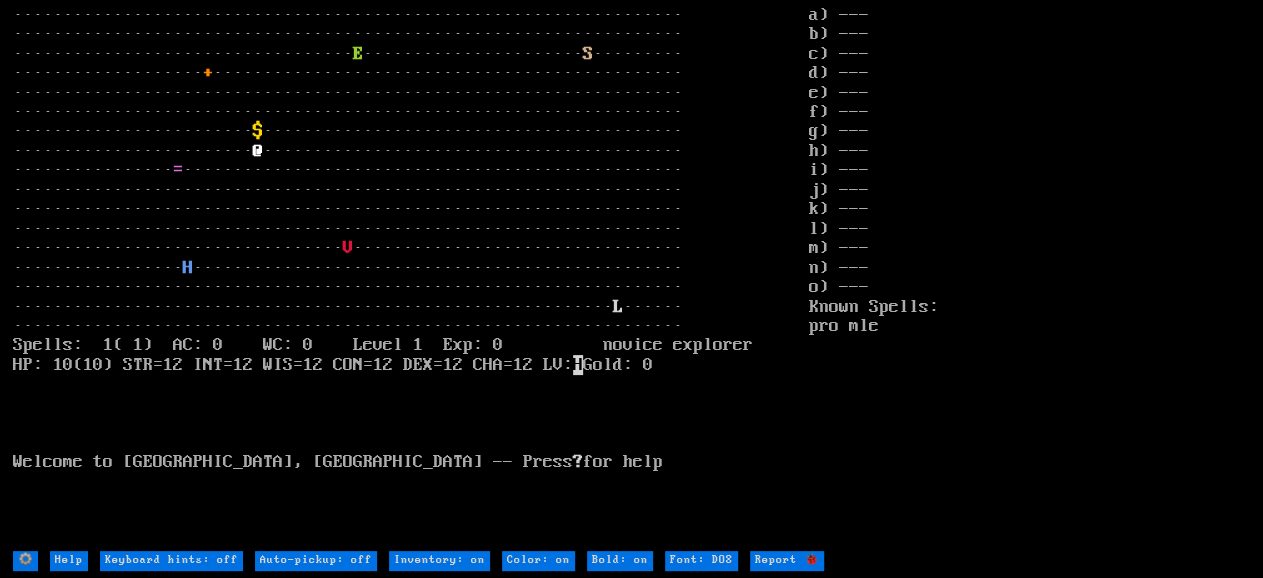 click on "a) ---
b) ---
c) ---
d) ---
e) ---
f) ---
g) ---
h) ---
i) ---
j) ---
k) ---
l) ---
m) ---
n) ---
o) ---
Known Spells:
pro mle" at bounding box center [1029, 277] 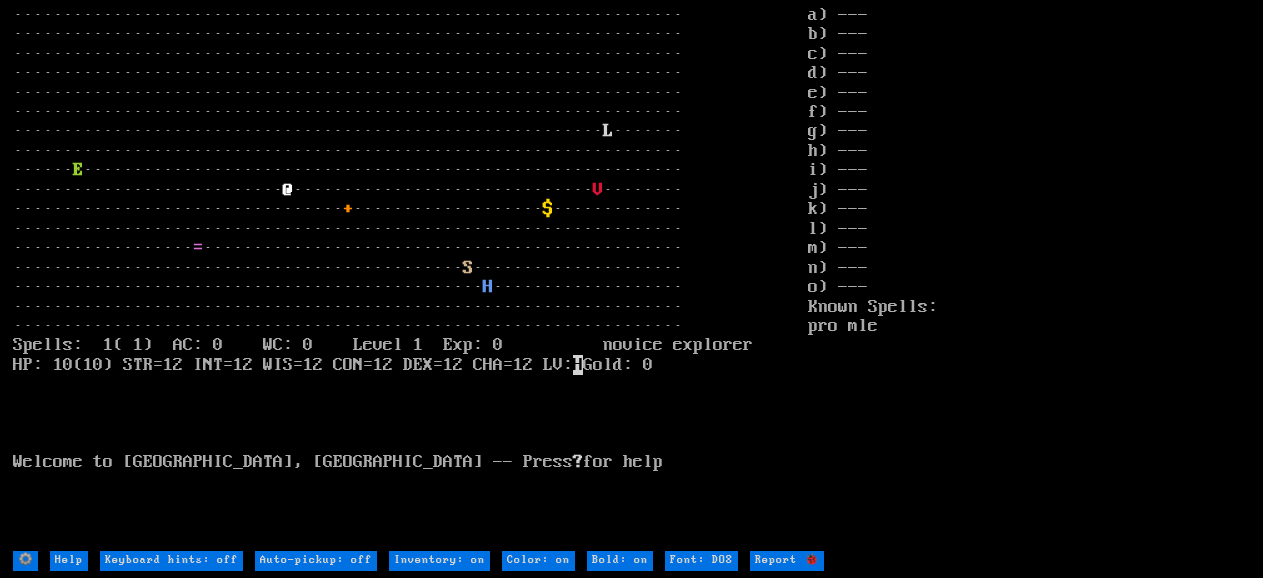 scroll, scrollTop: 0, scrollLeft: 0, axis: both 